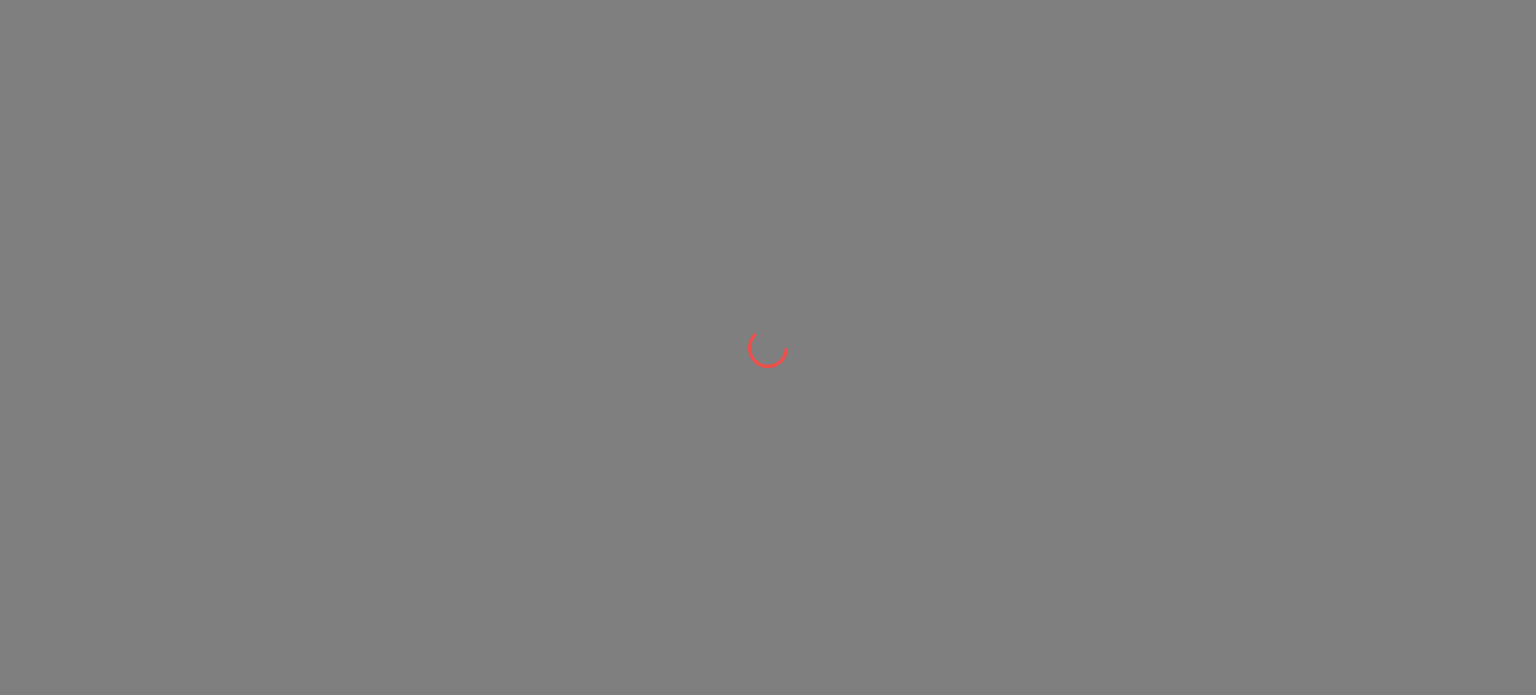scroll, scrollTop: 0, scrollLeft: 0, axis: both 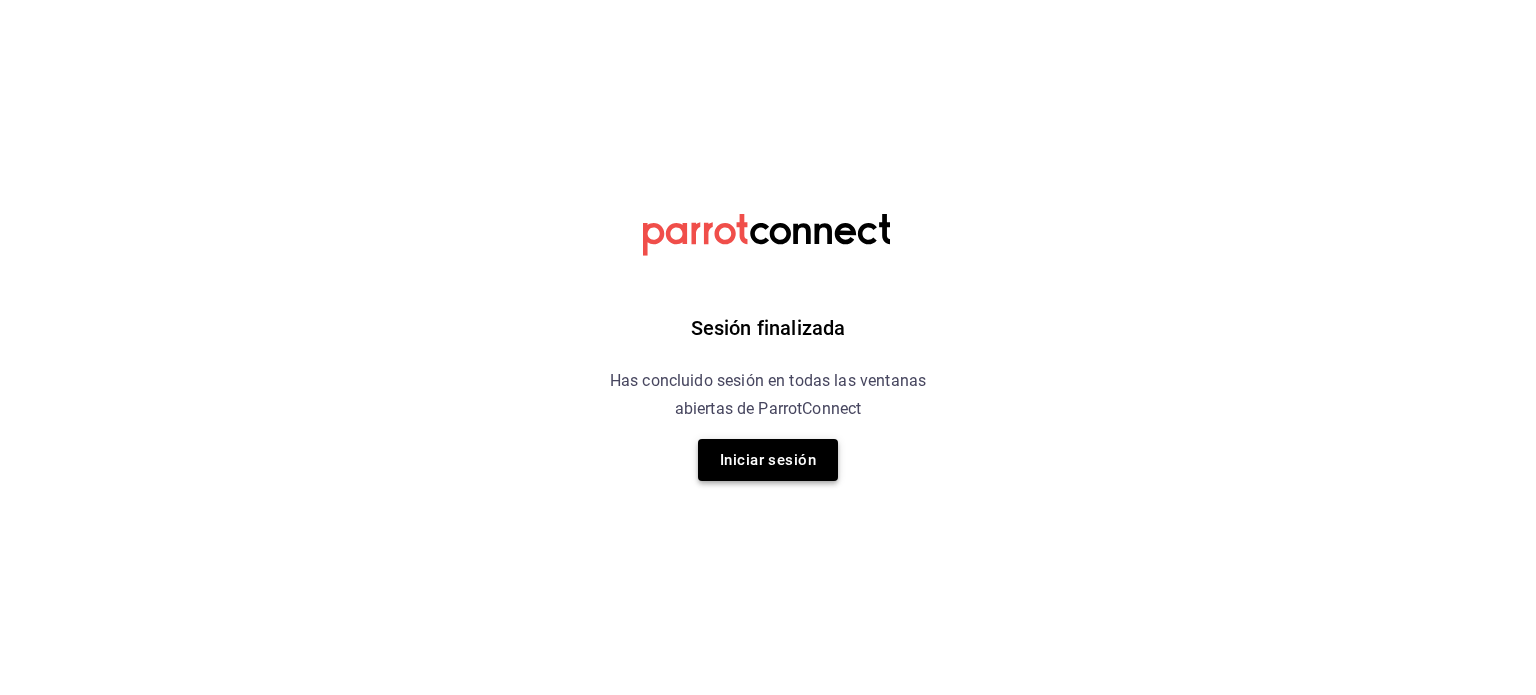 click on "Iniciar sesión" at bounding box center [768, 460] 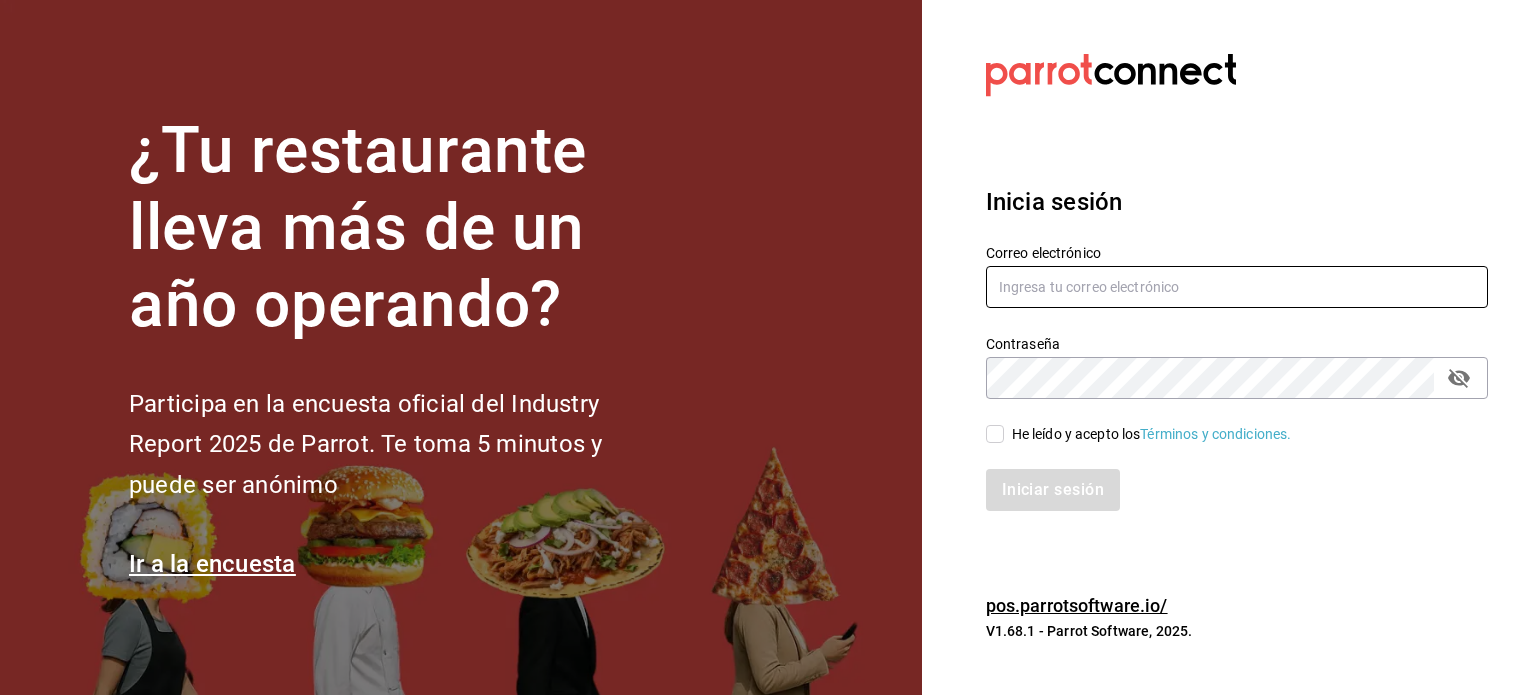 type on "mcantug@alimentro.com.mx" 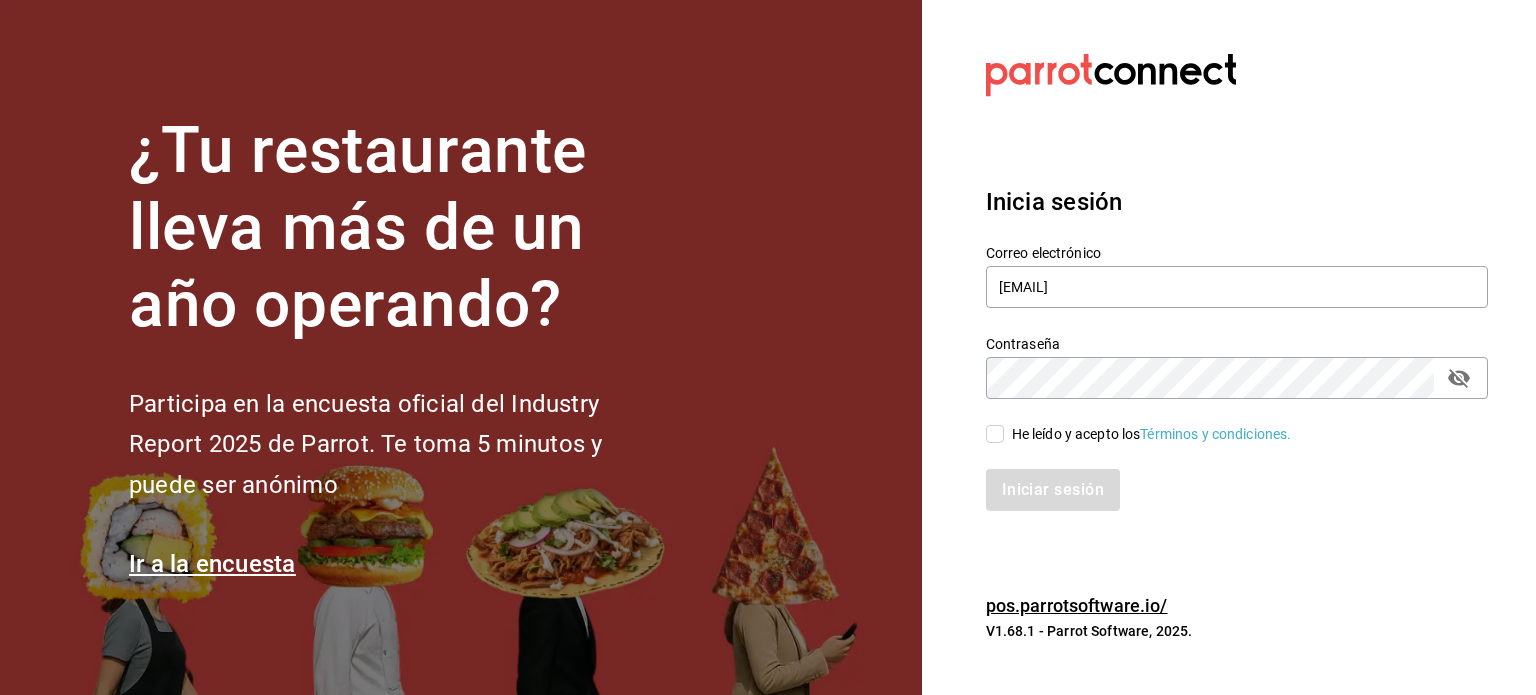 click on "He leído y acepto los  Términos y condiciones." at bounding box center (995, 434) 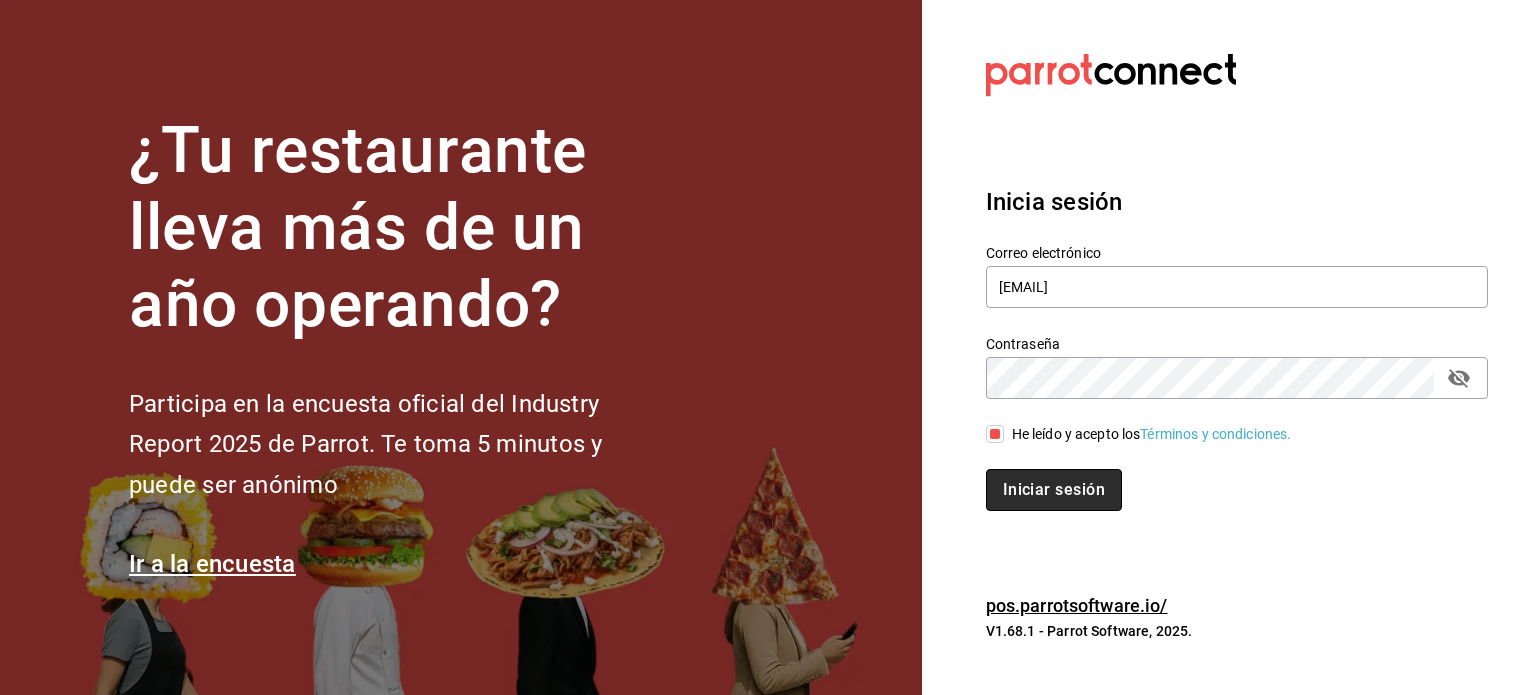 click on "Iniciar sesión" at bounding box center (1054, 490) 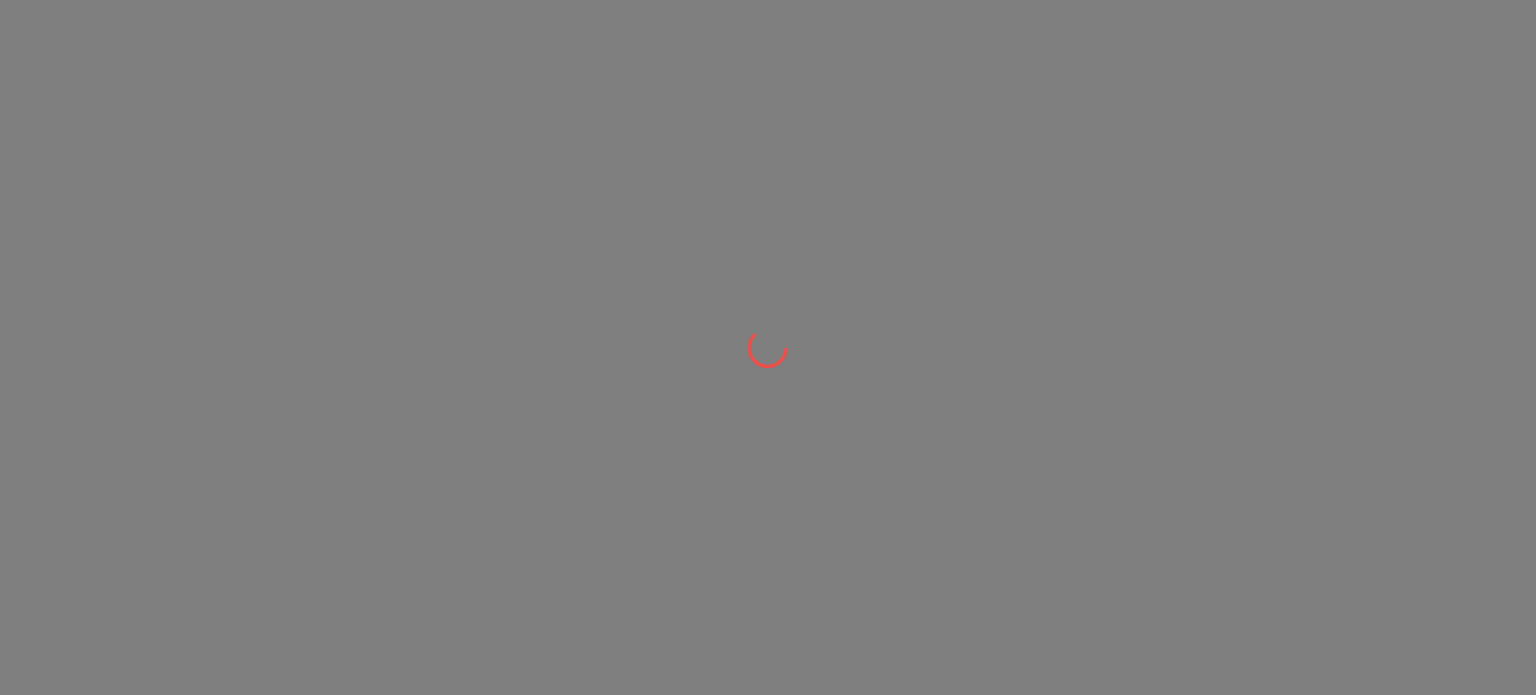 scroll, scrollTop: 0, scrollLeft: 0, axis: both 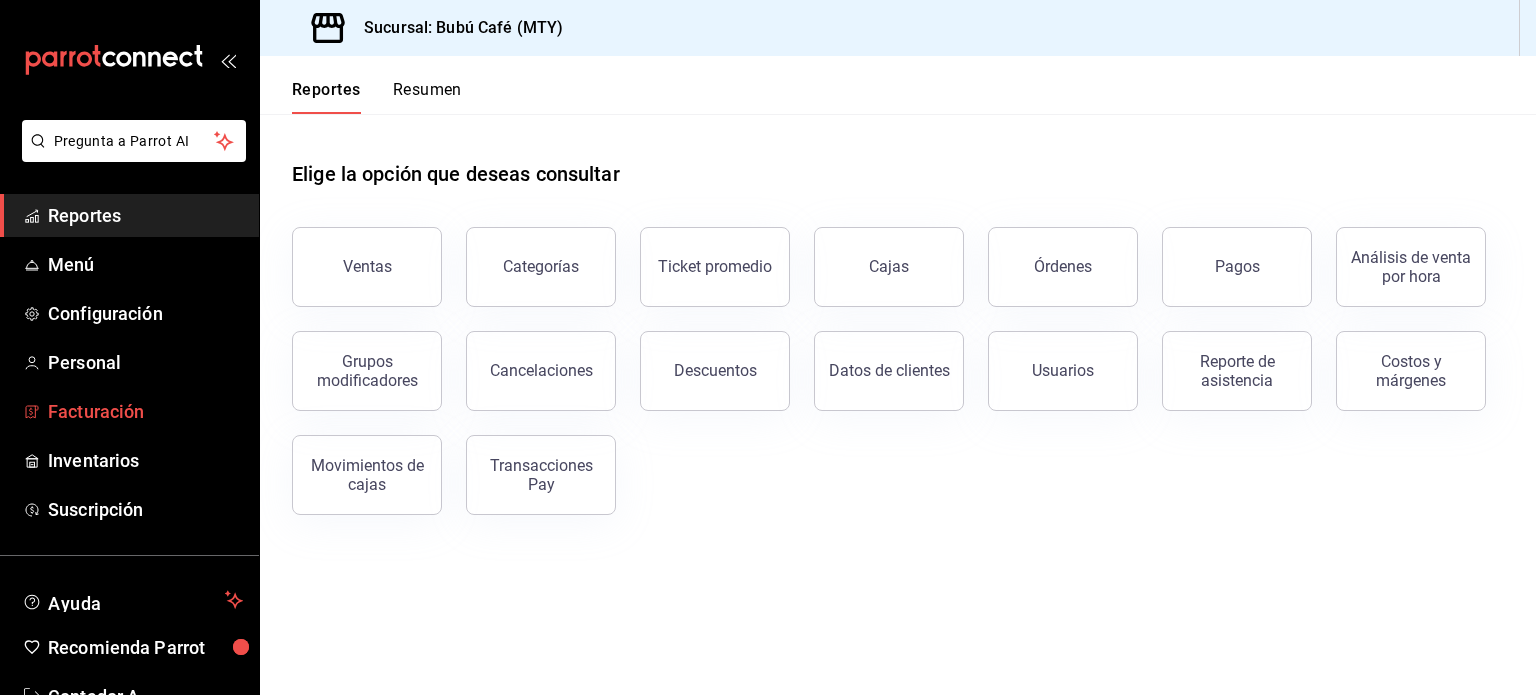 click on "Facturación" at bounding box center (145, 411) 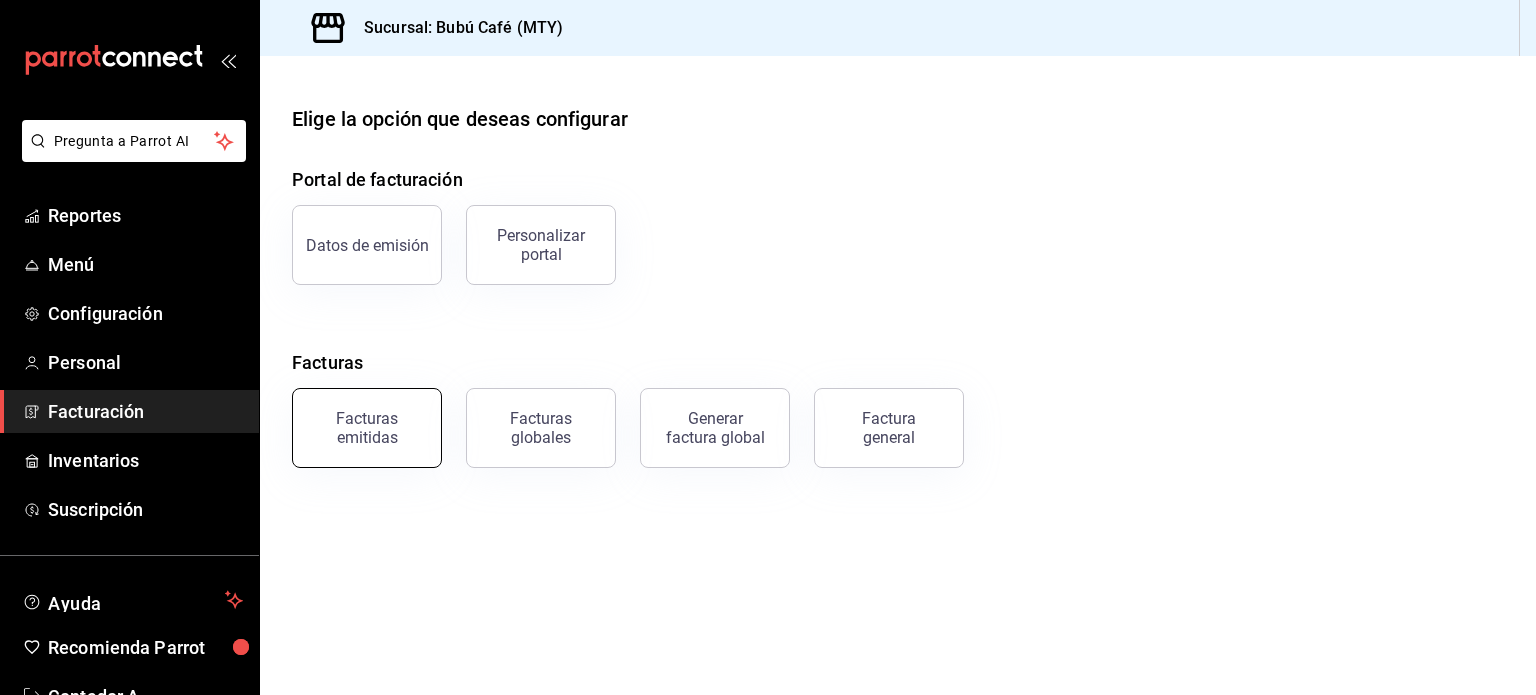 click on "Facturas emitidas" at bounding box center (367, 428) 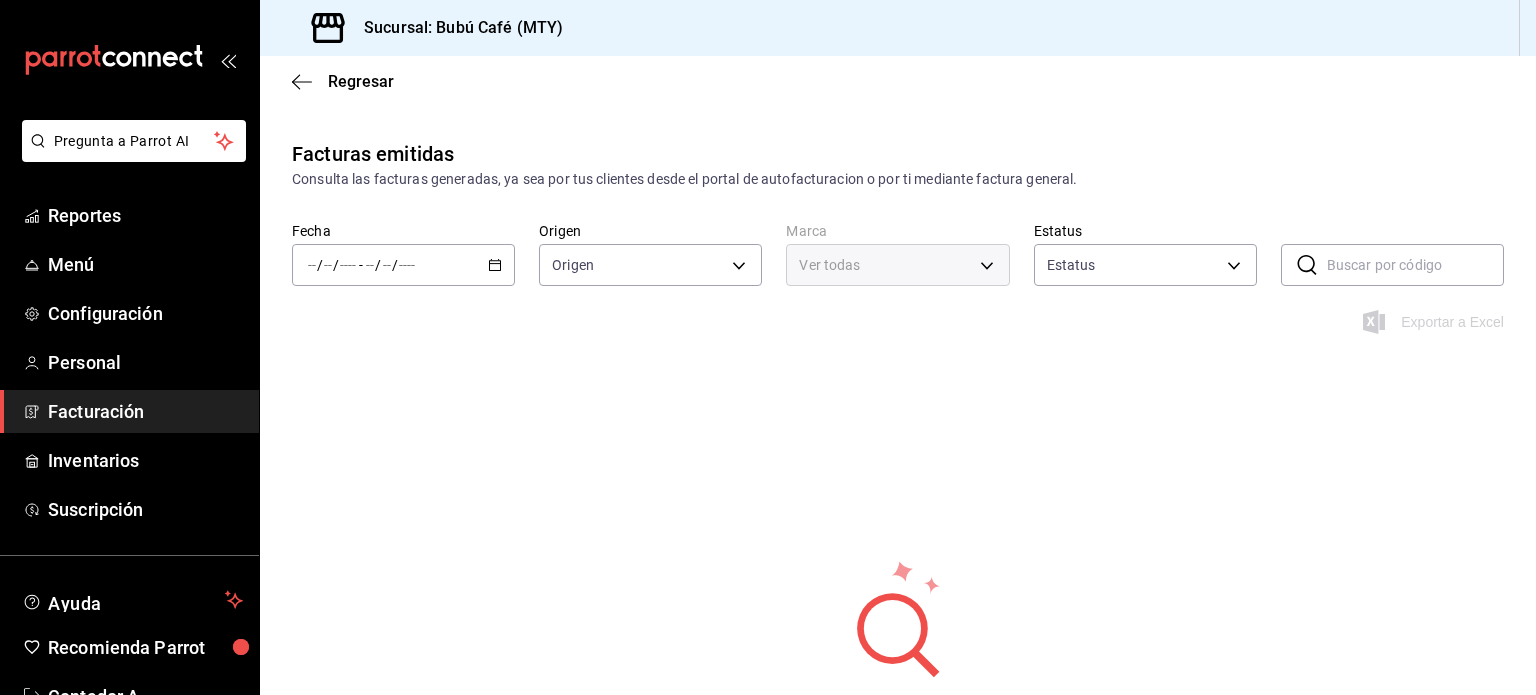 type on "ORDER_INVOICE,GENERAL_INVOICE" 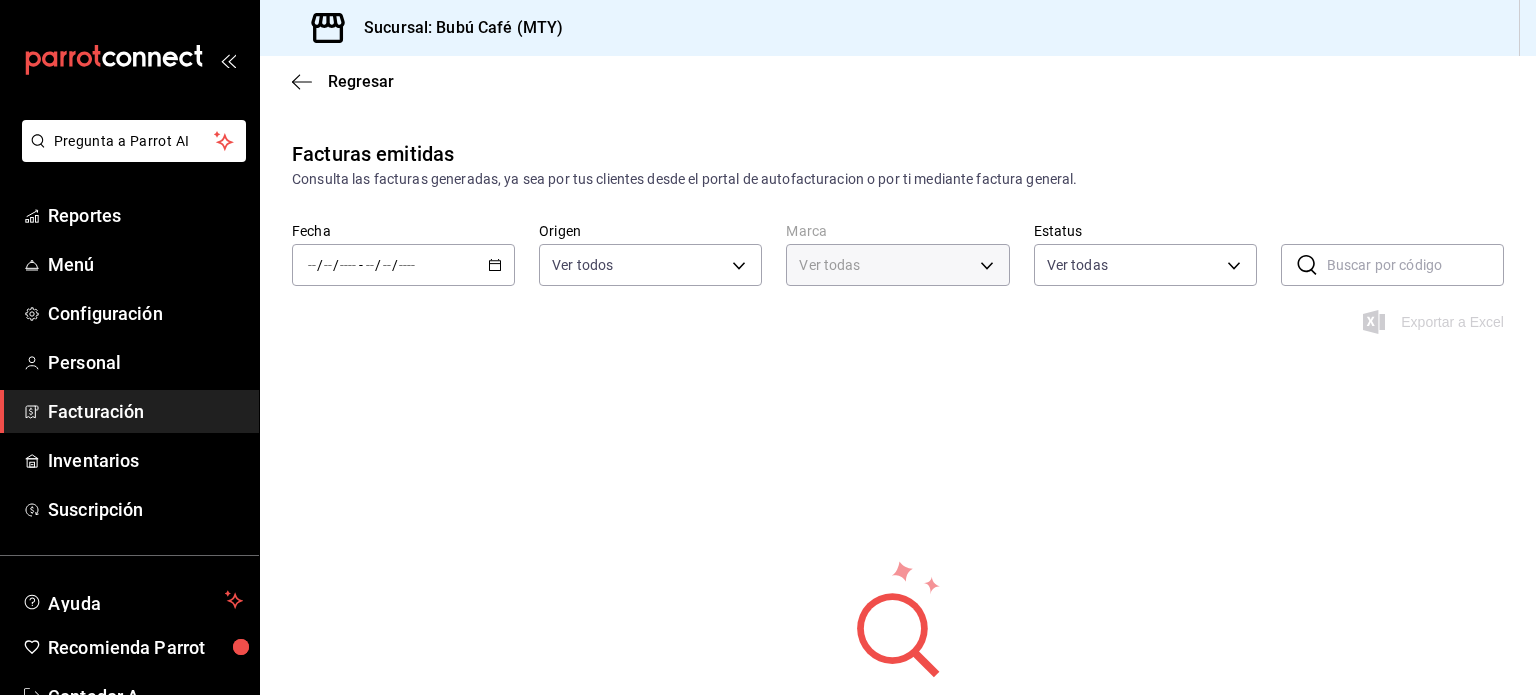 type on "[UUID],[UUID],[UUID]" 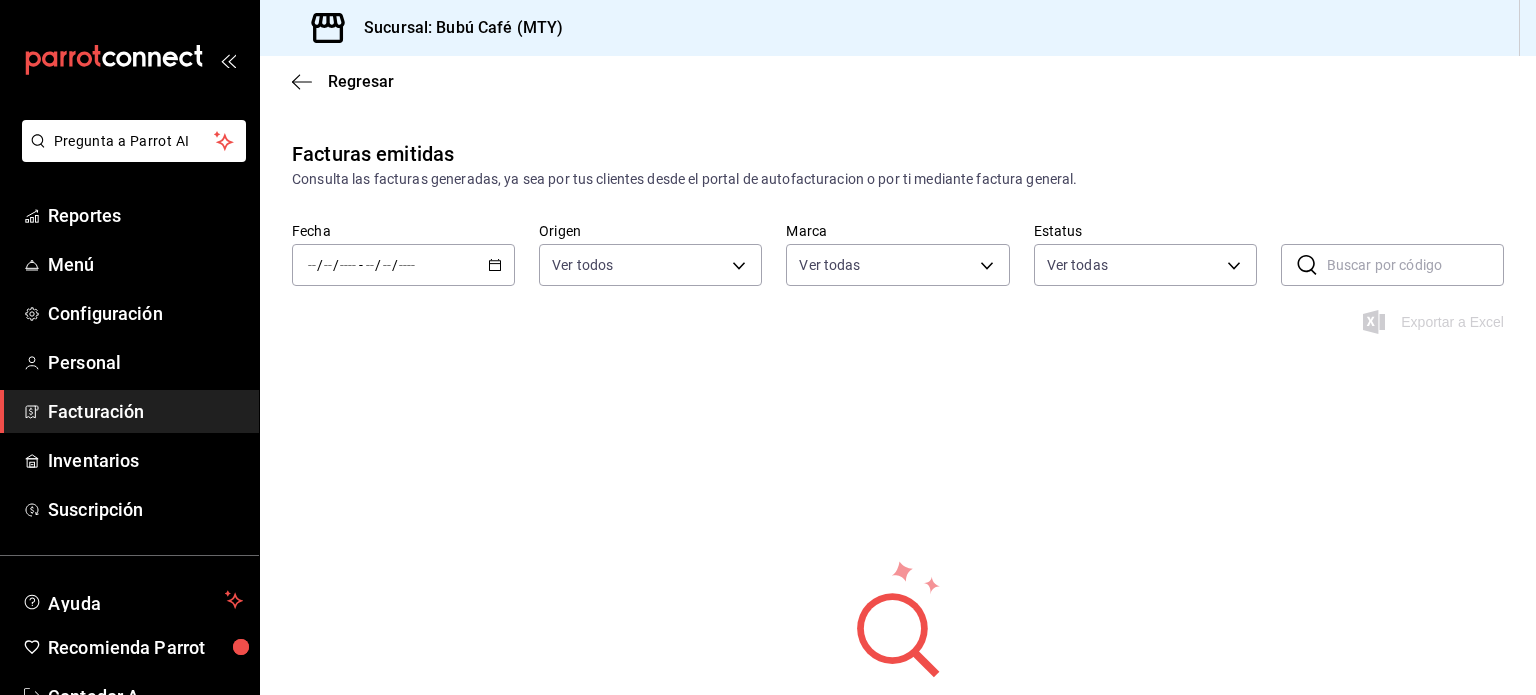 scroll, scrollTop: 100, scrollLeft: 0, axis: vertical 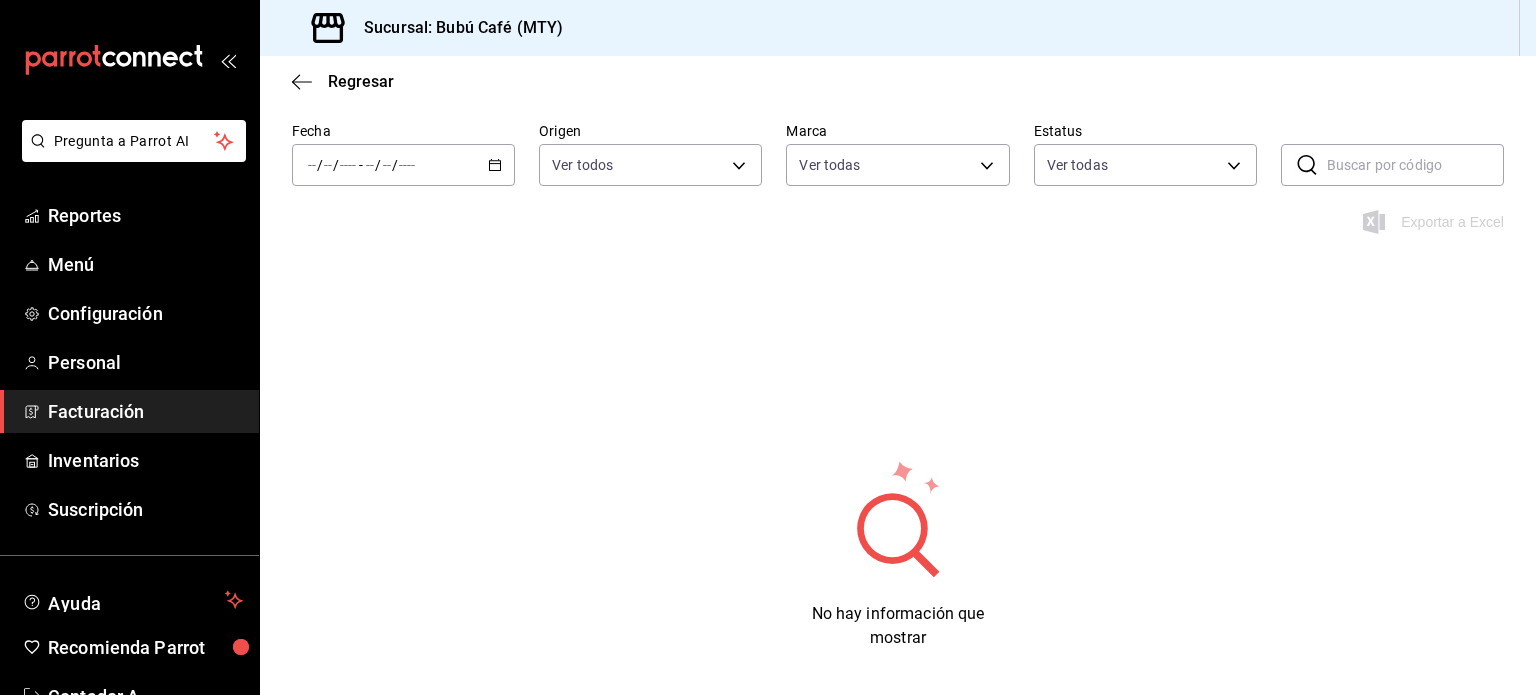 click on "/ / - / /" at bounding box center [403, 165] 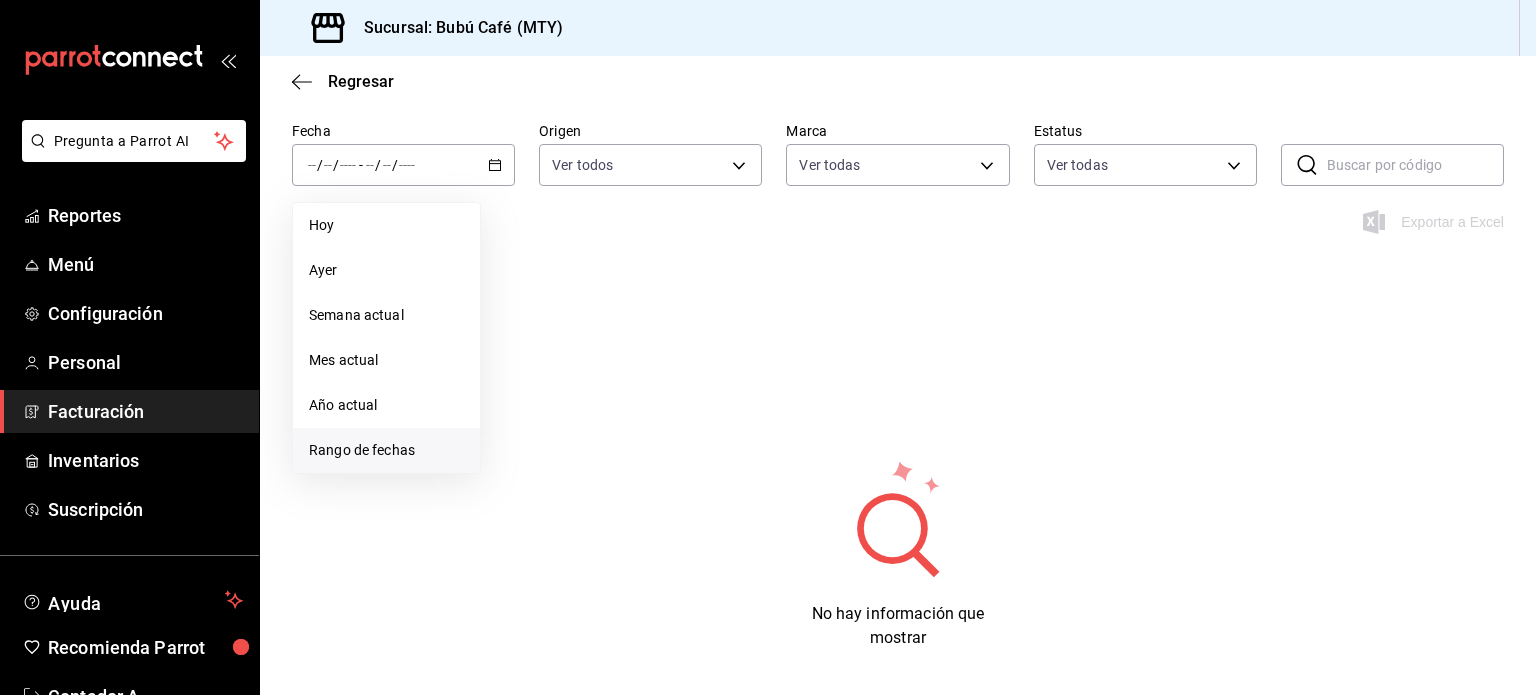 click on "Rango de fechas" at bounding box center (386, 450) 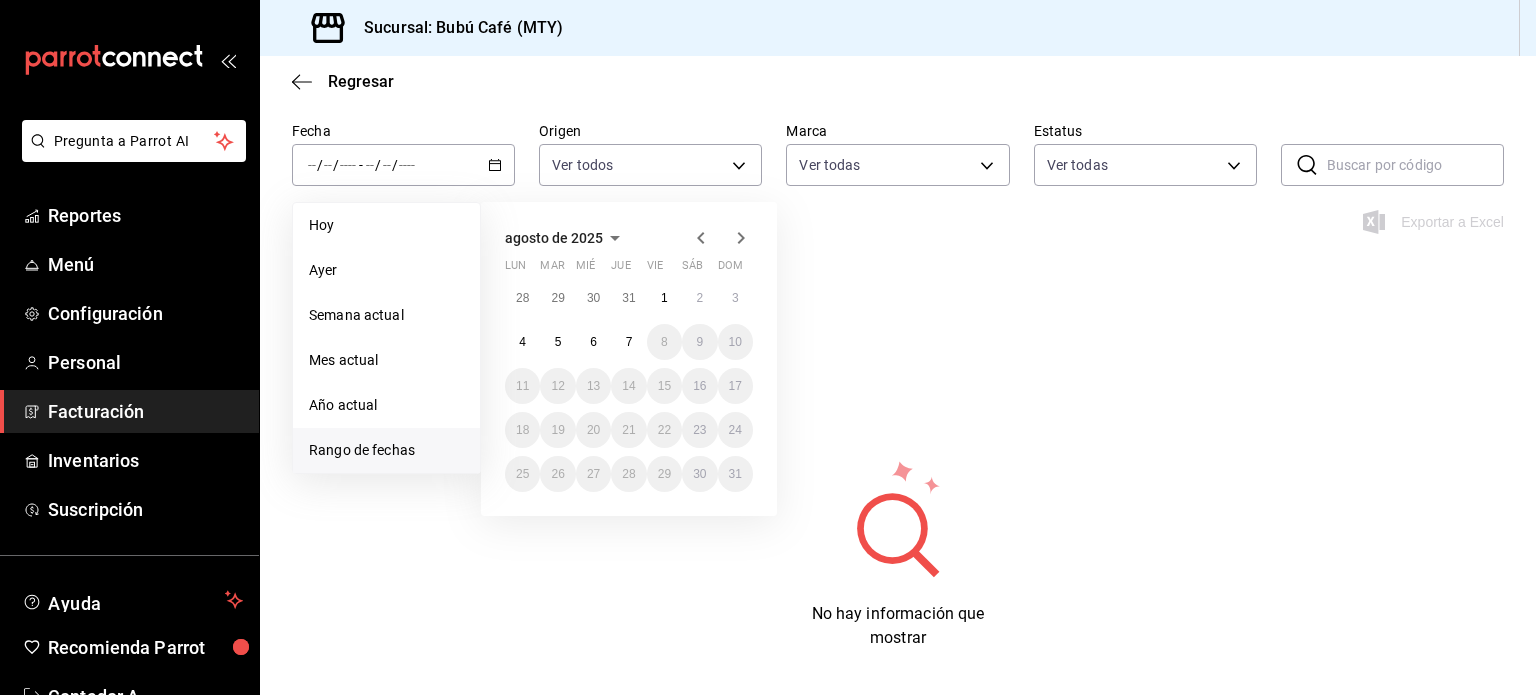 click 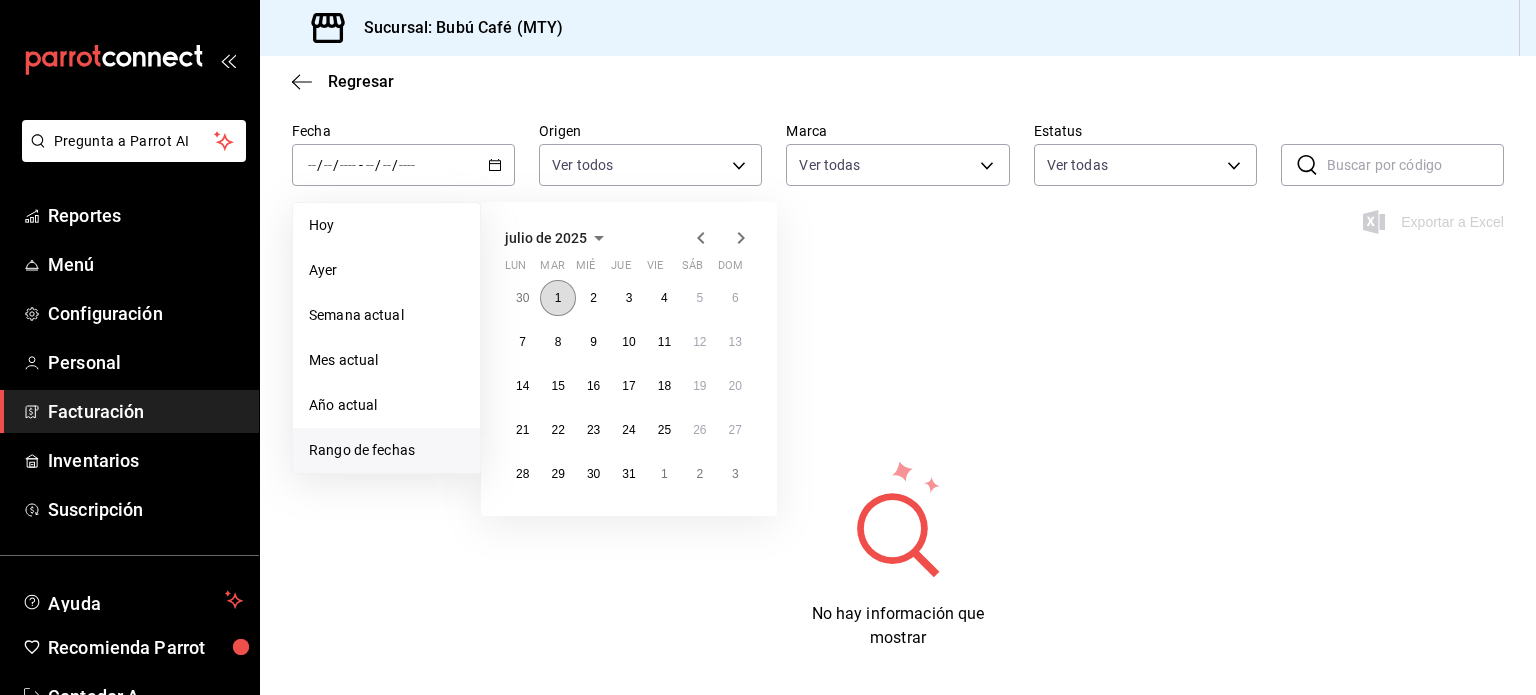 click on "1" at bounding box center [557, 298] 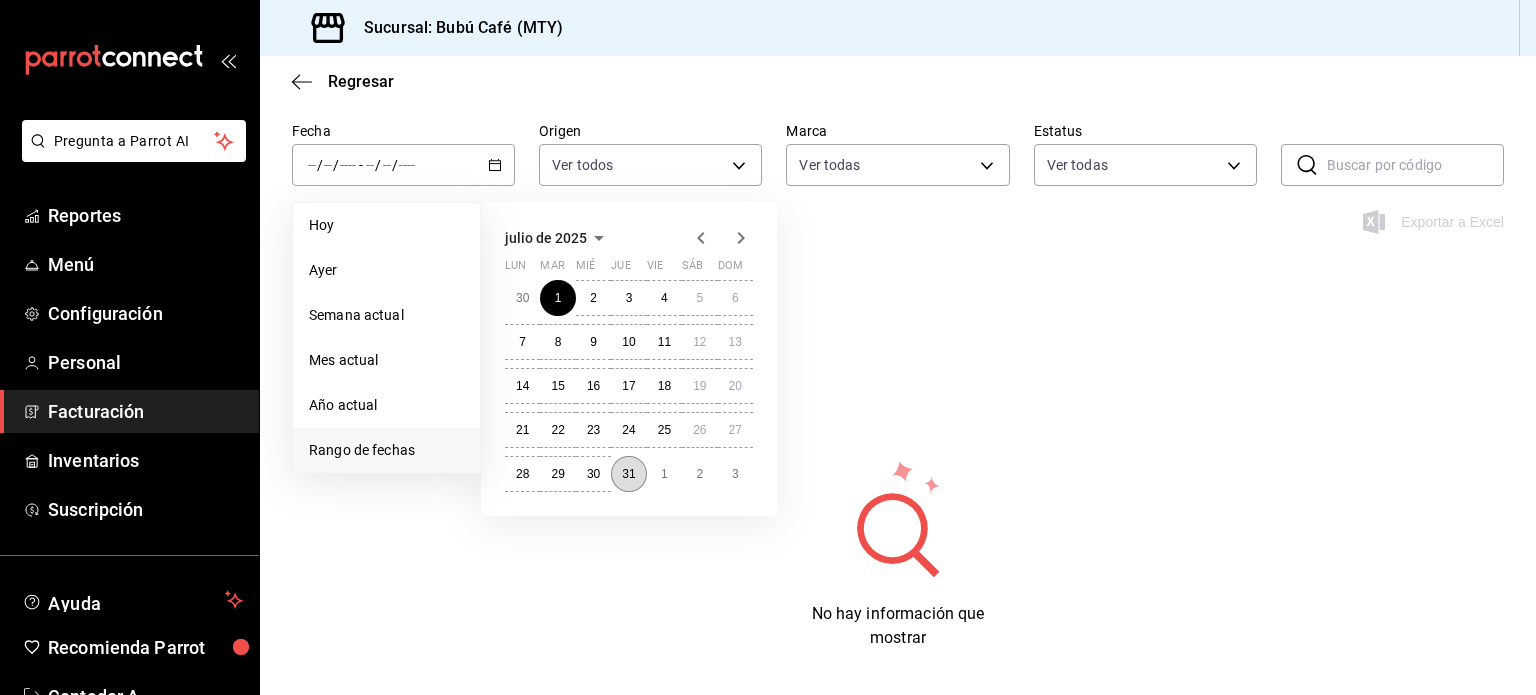 click on "31" at bounding box center (628, 474) 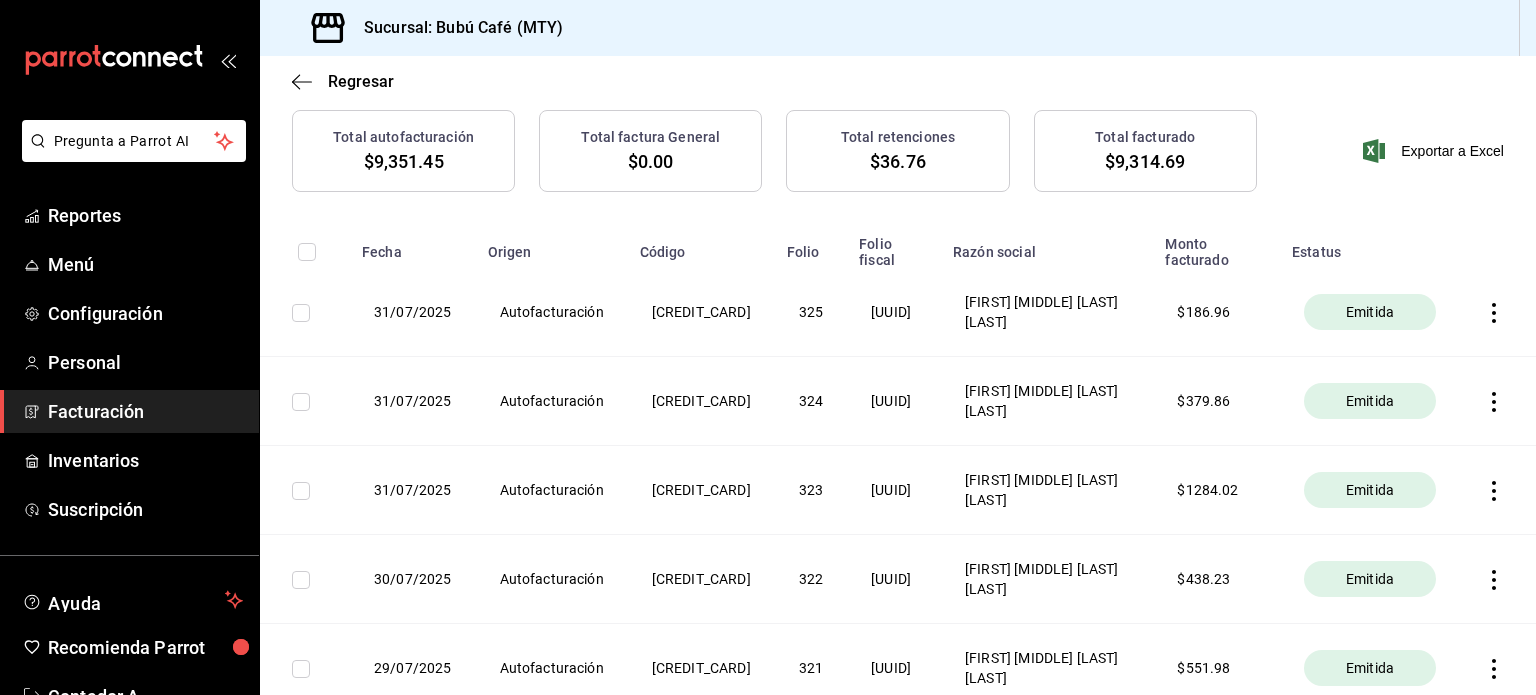 scroll, scrollTop: 300, scrollLeft: 0, axis: vertical 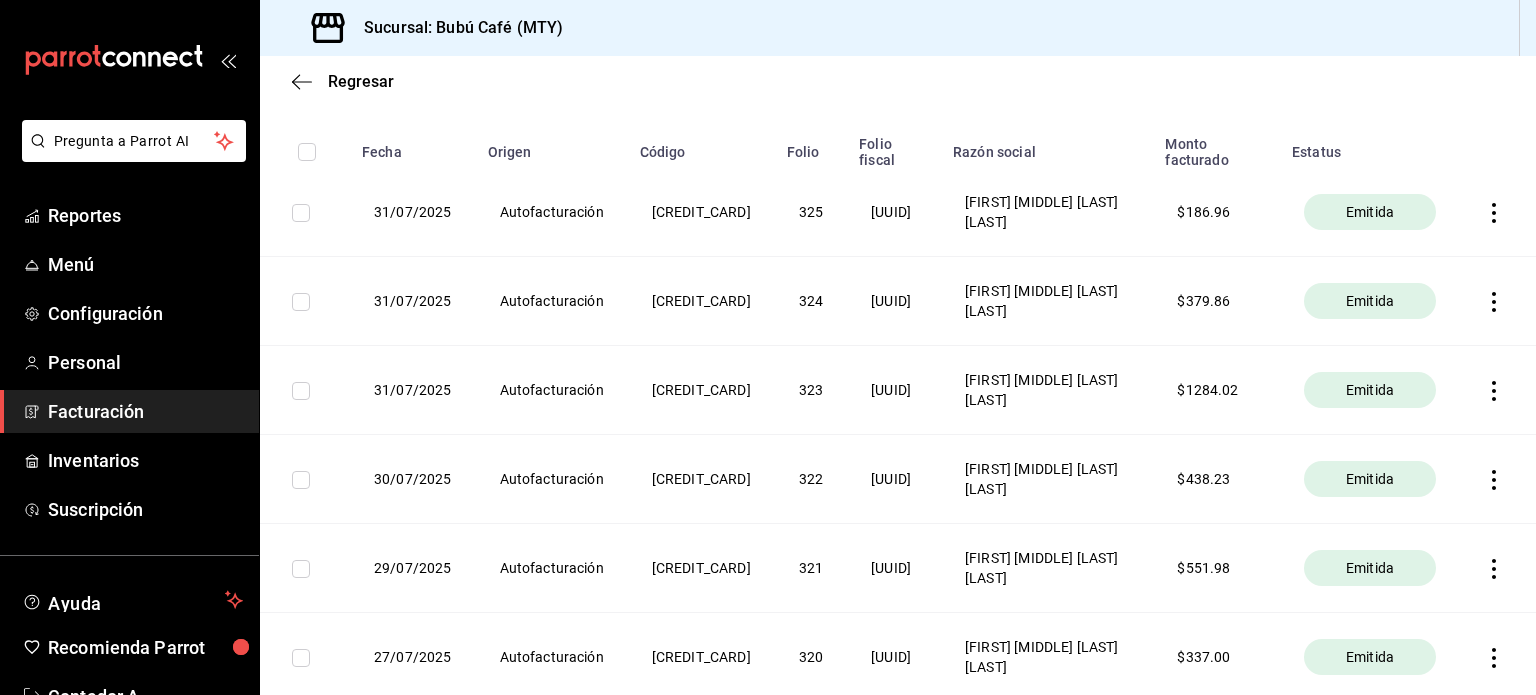 click 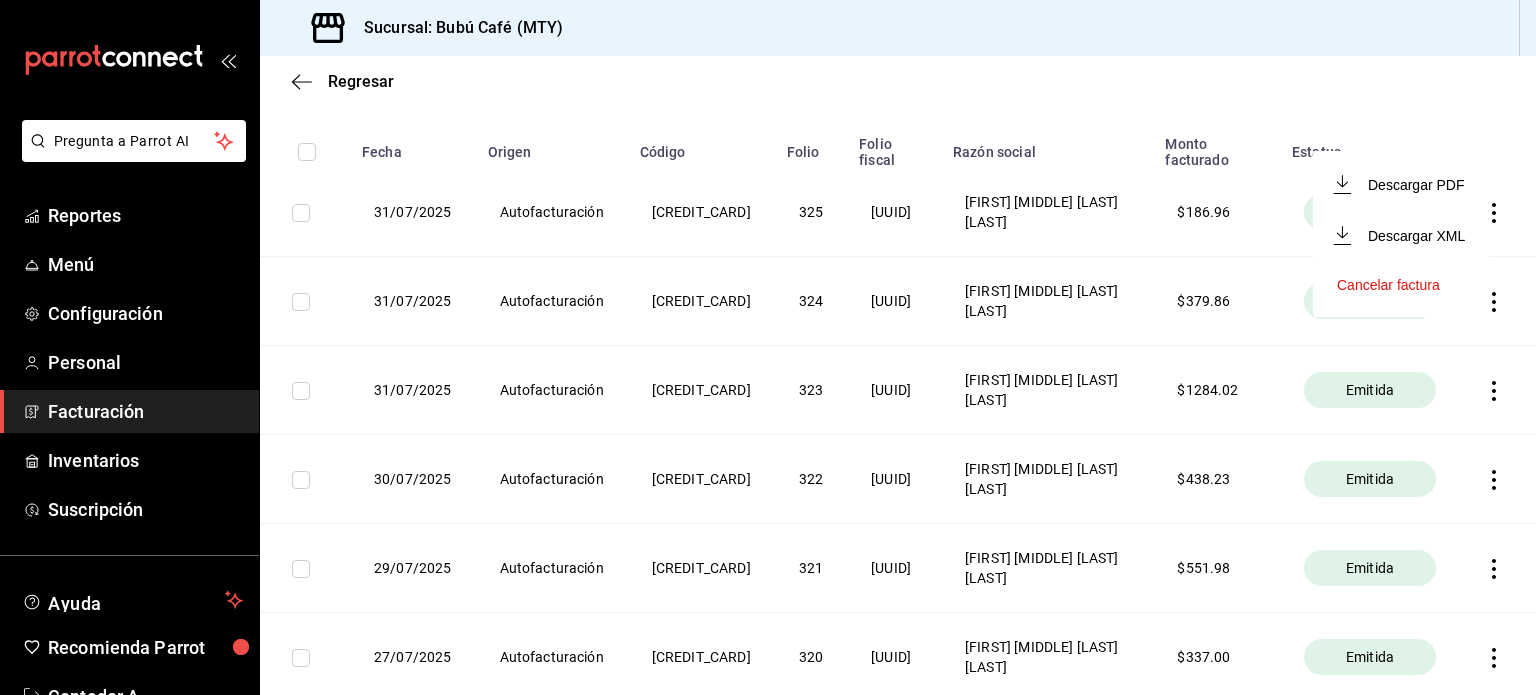 type 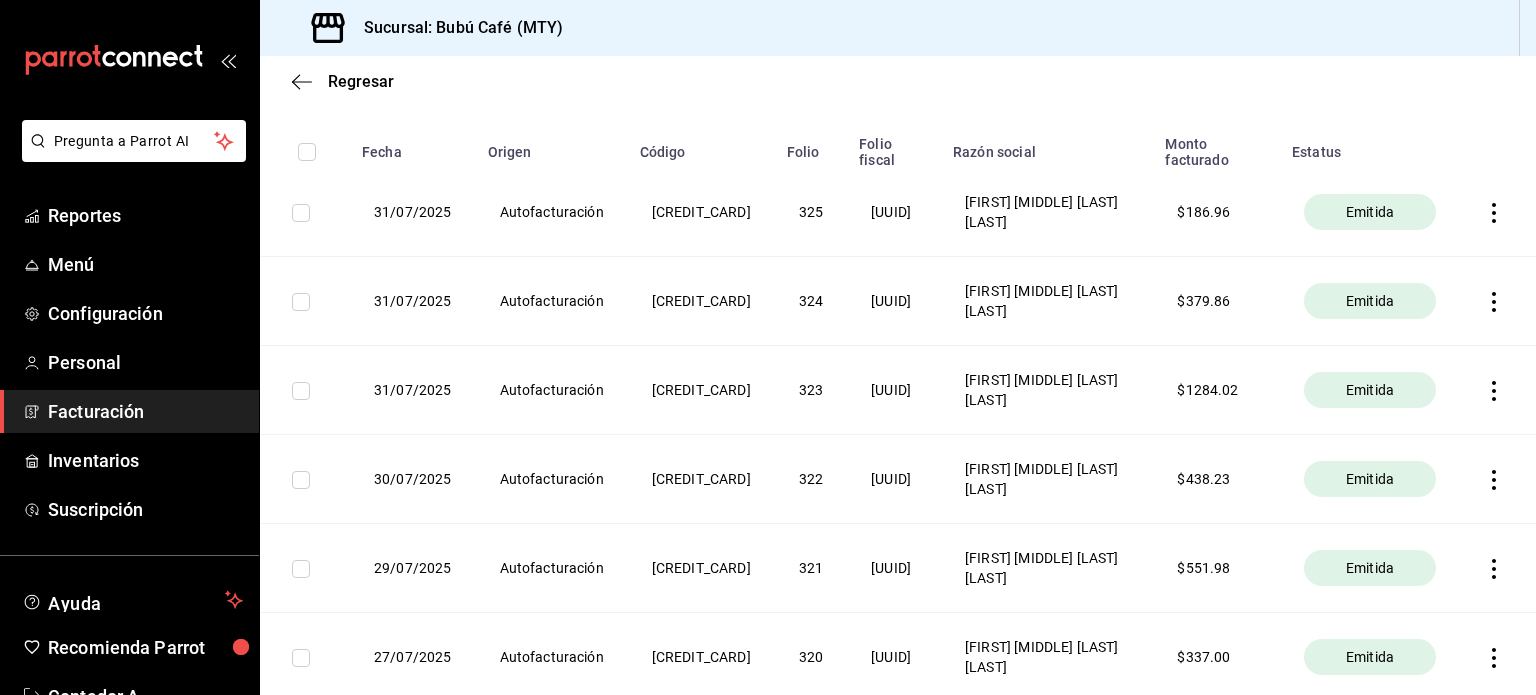 type 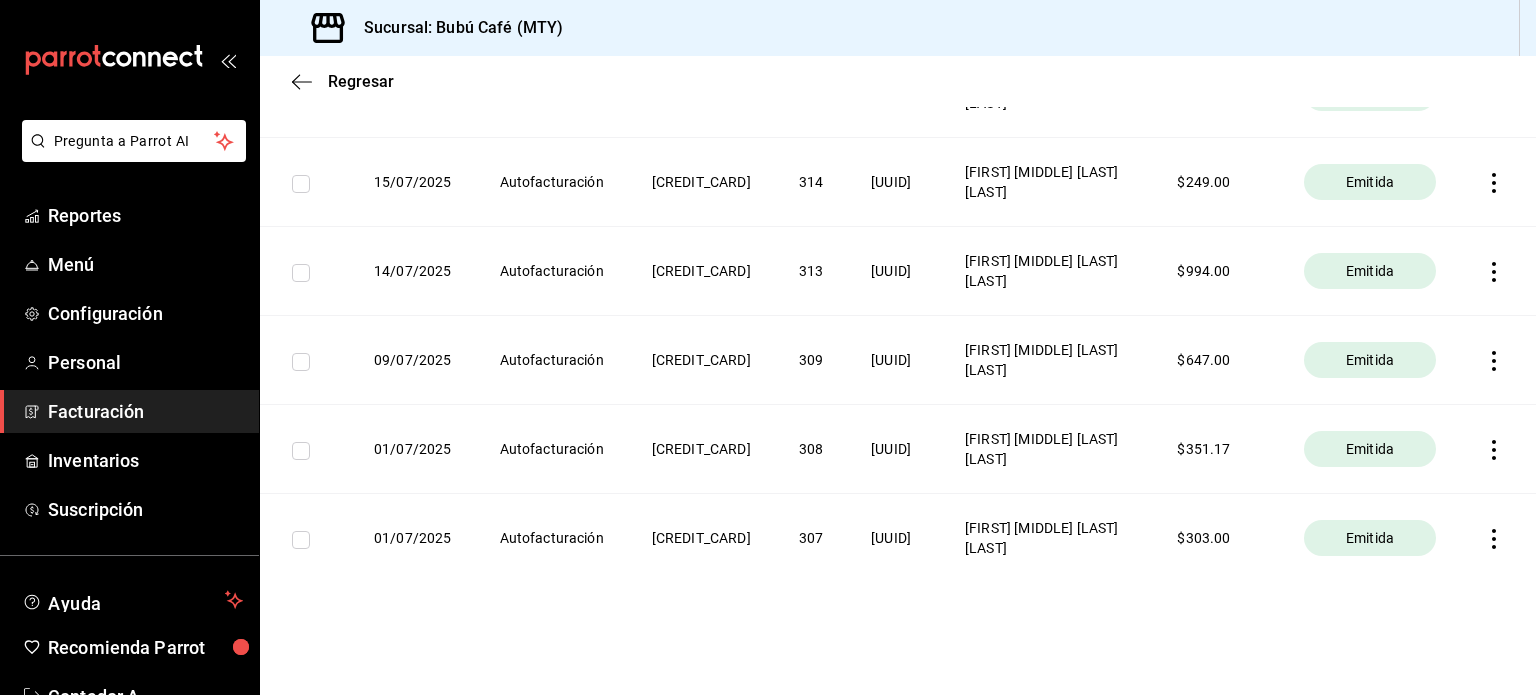 scroll, scrollTop: 1947, scrollLeft: 0, axis: vertical 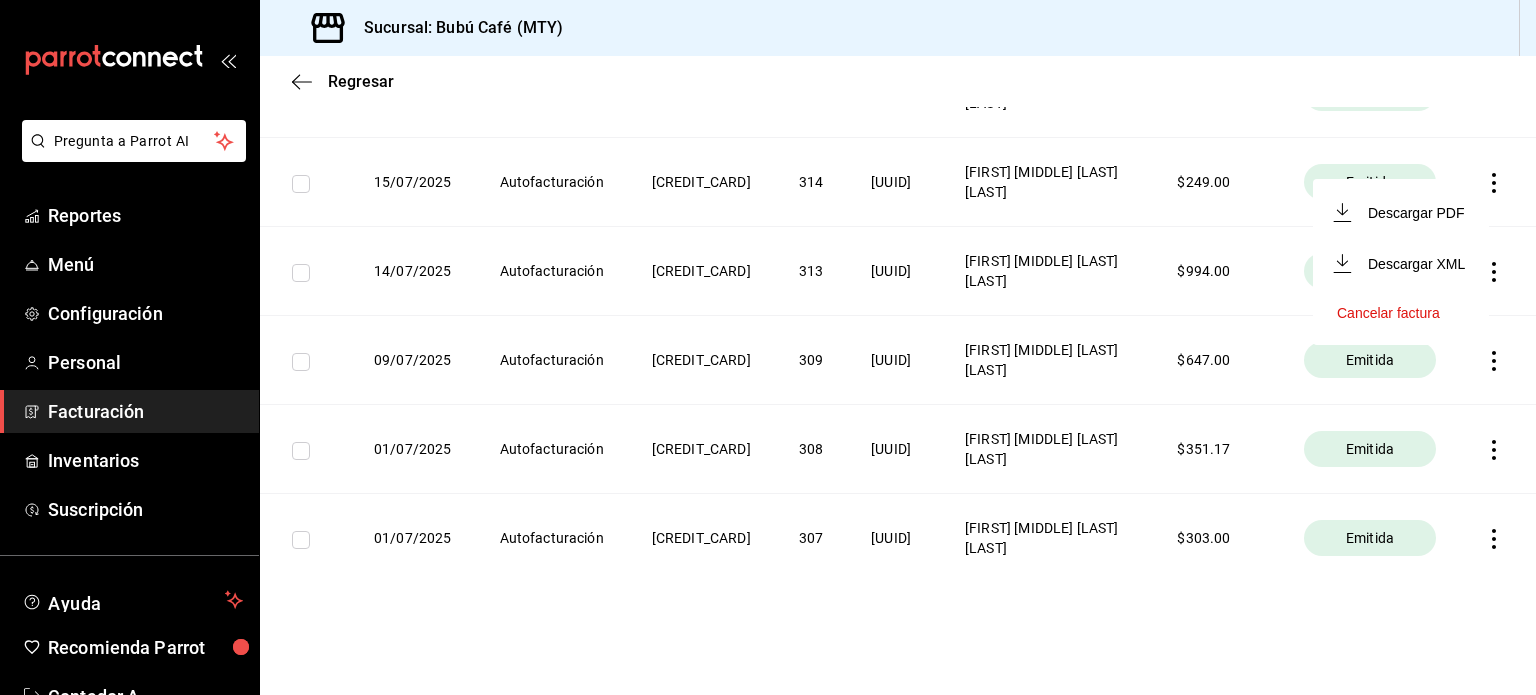 click on "Descargar PDF" at bounding box center (1401, 212) 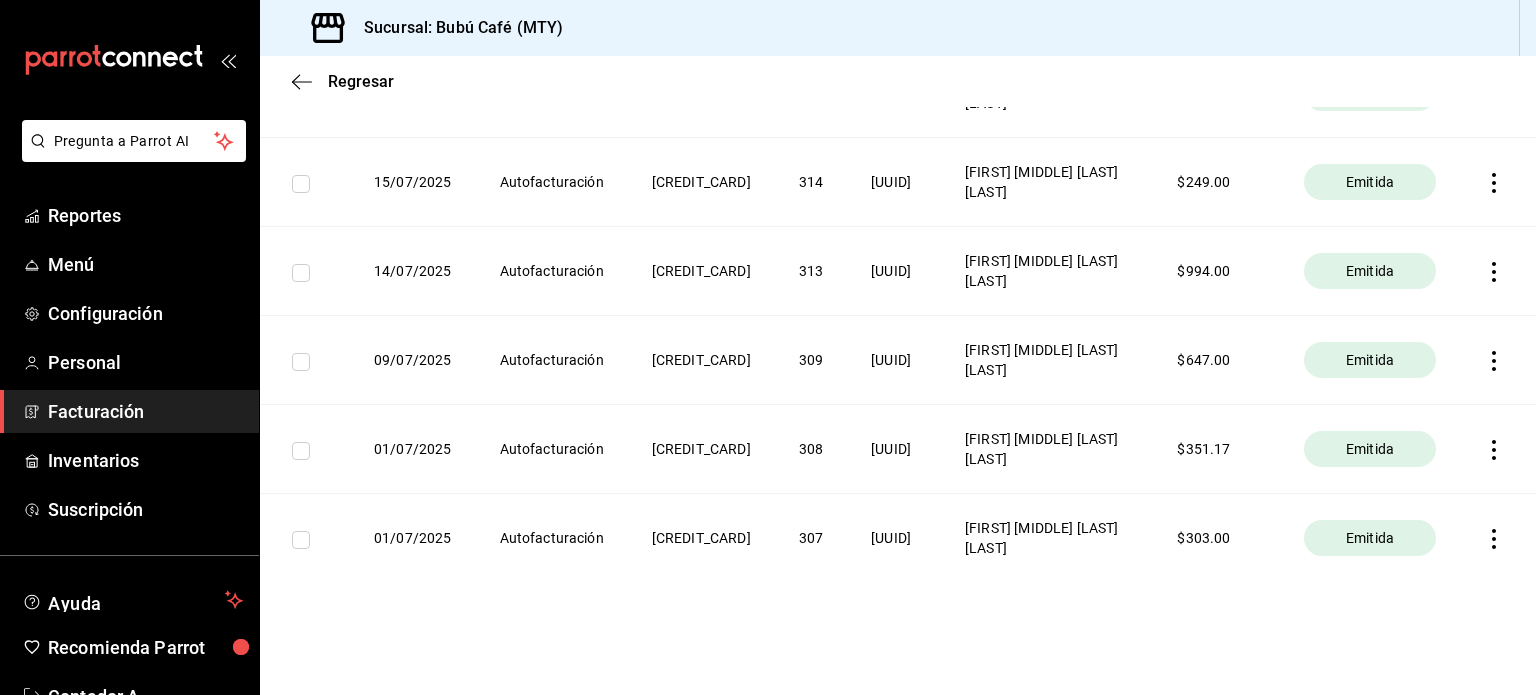 click 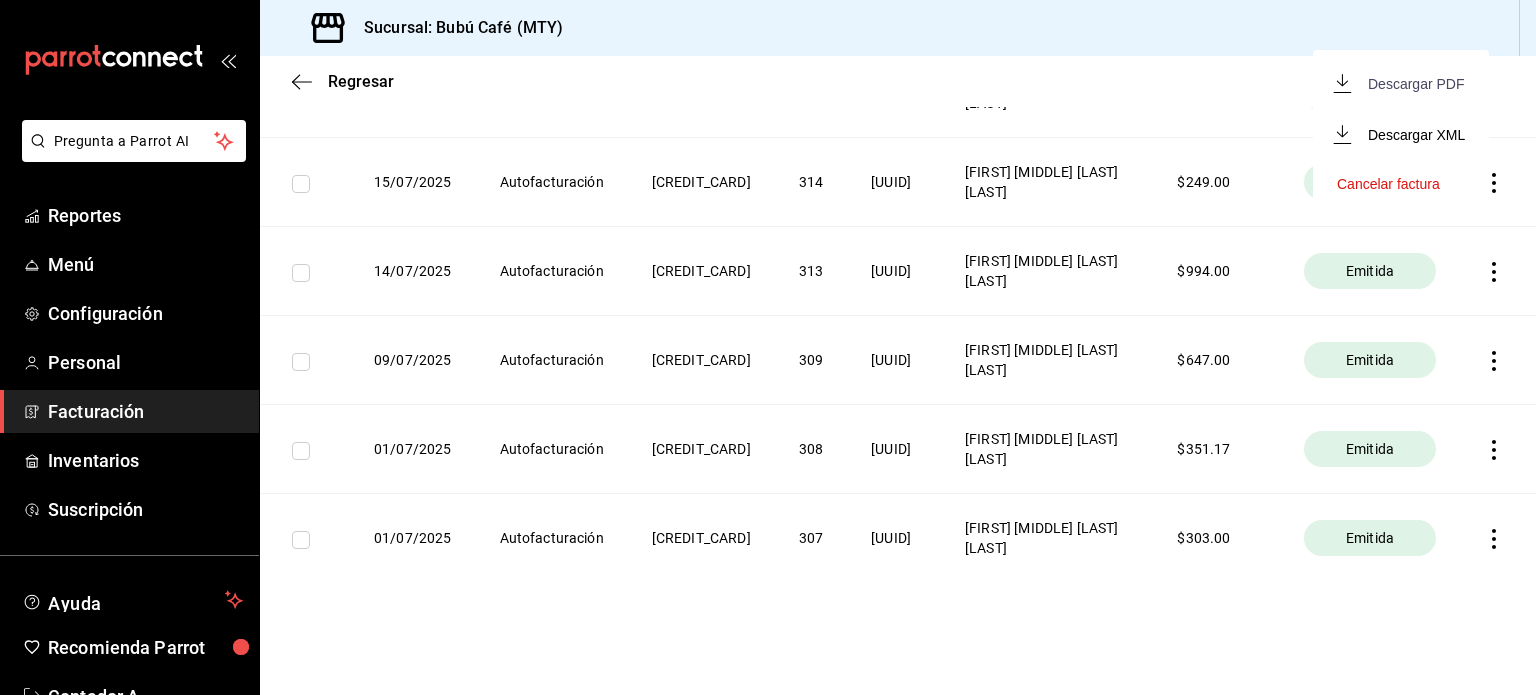 click on "Descargar PDF" at bounding box center (1416, 84) 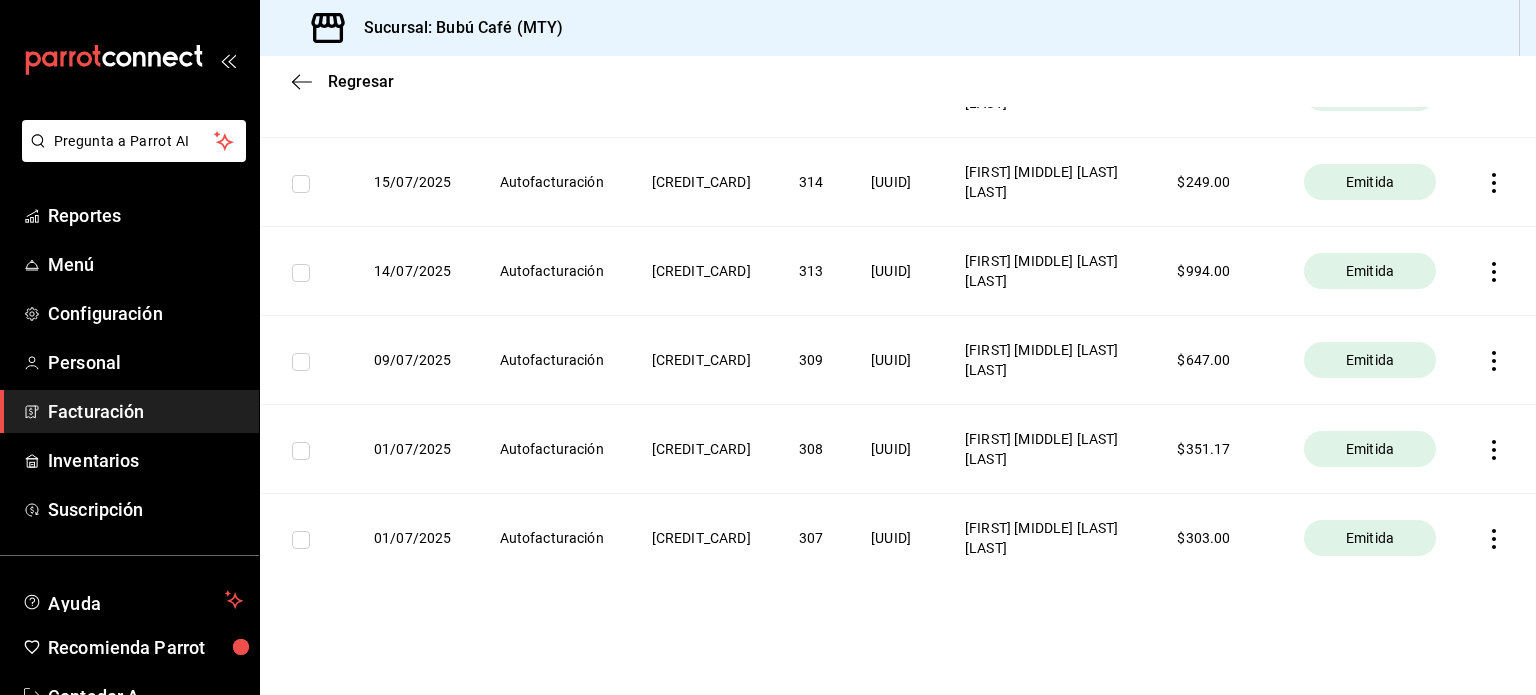 scroll, scrollTop: 1747, scrollLeft: 0, axis: vertical 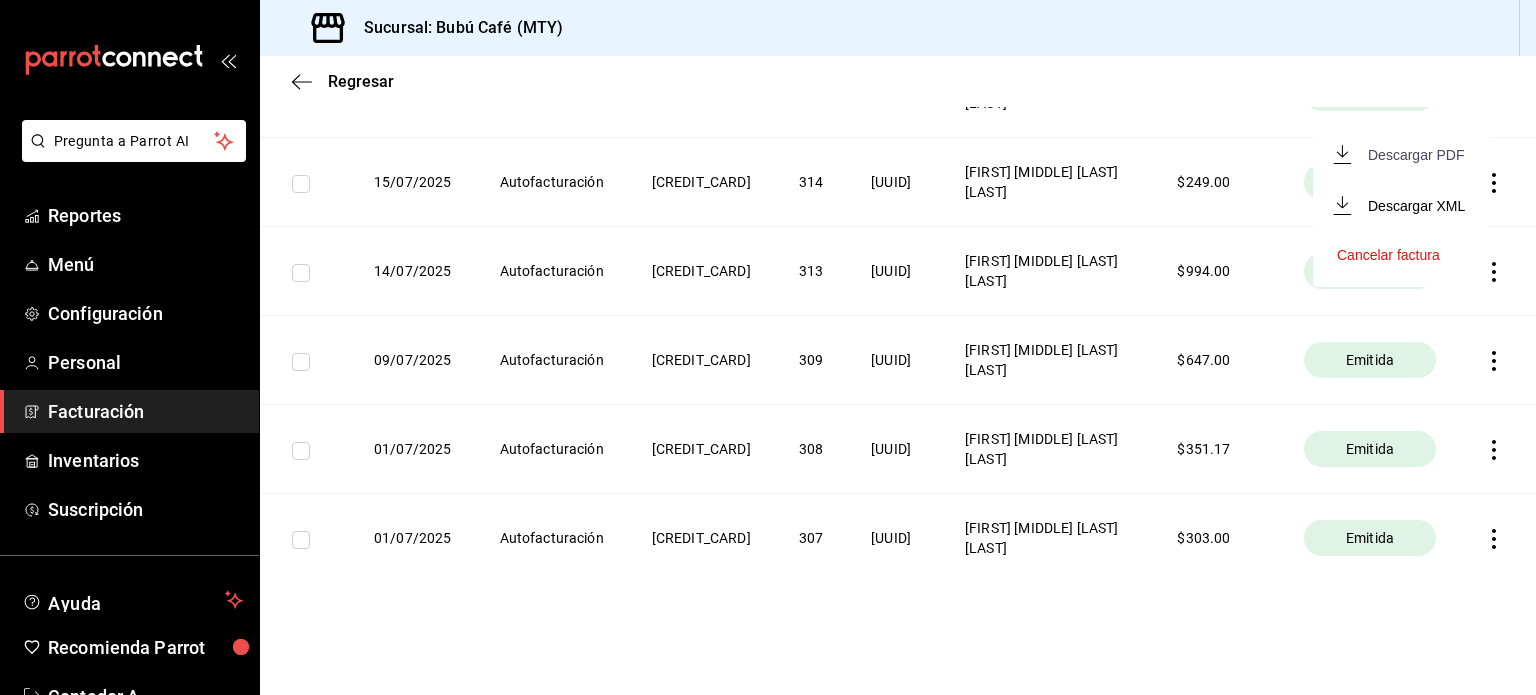 click on "Descargar PDF" at bounding box center (1416, 155) 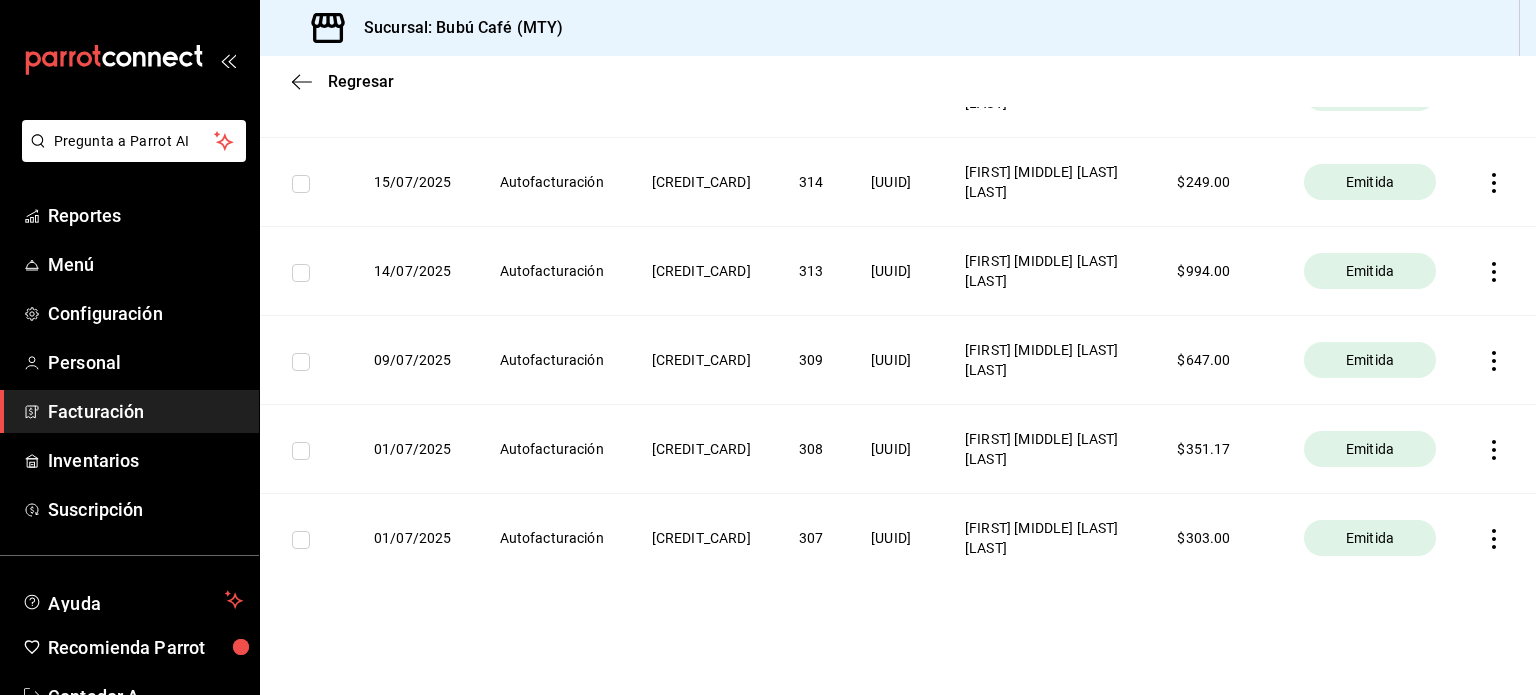 scroll, scrollTop: 1647, scrollLeft: 0, axis: vertical 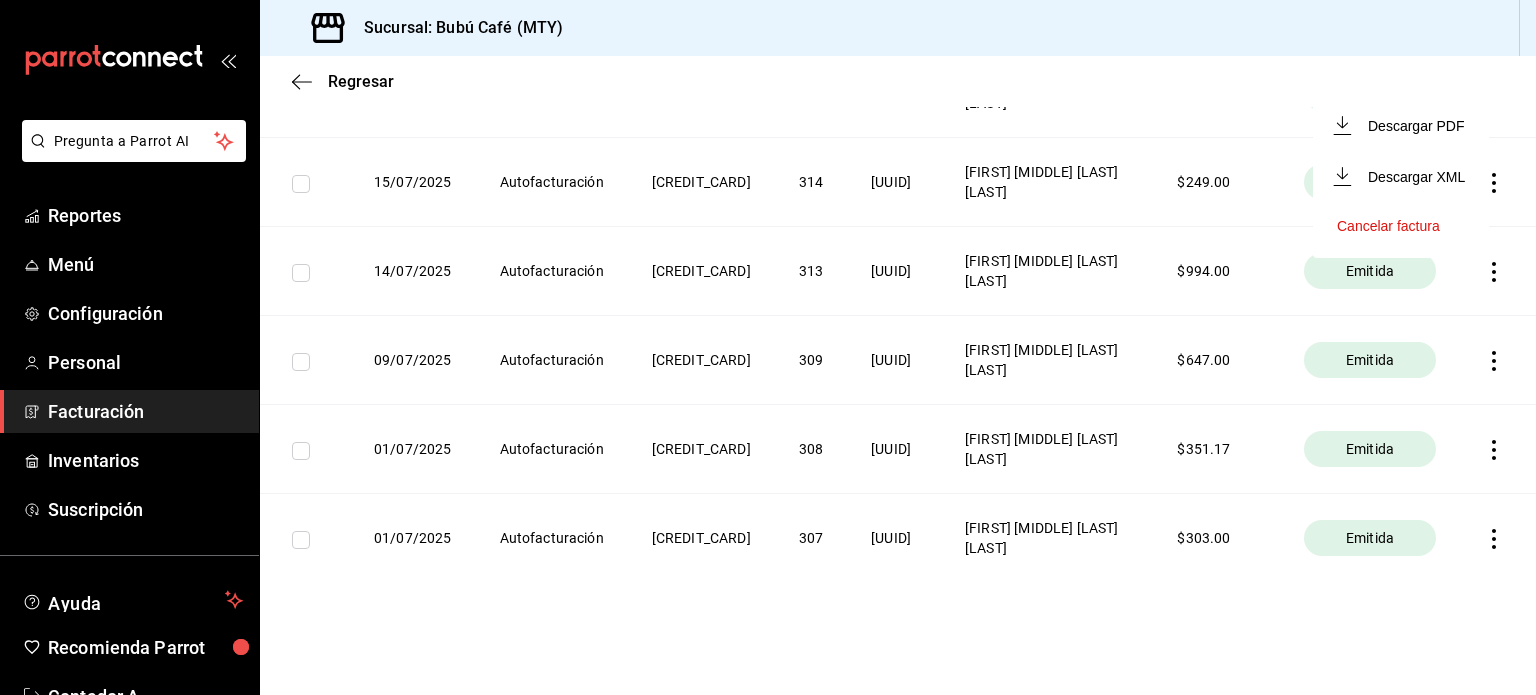 click on "Descargar PDF" at bounding box center [1401, 125] 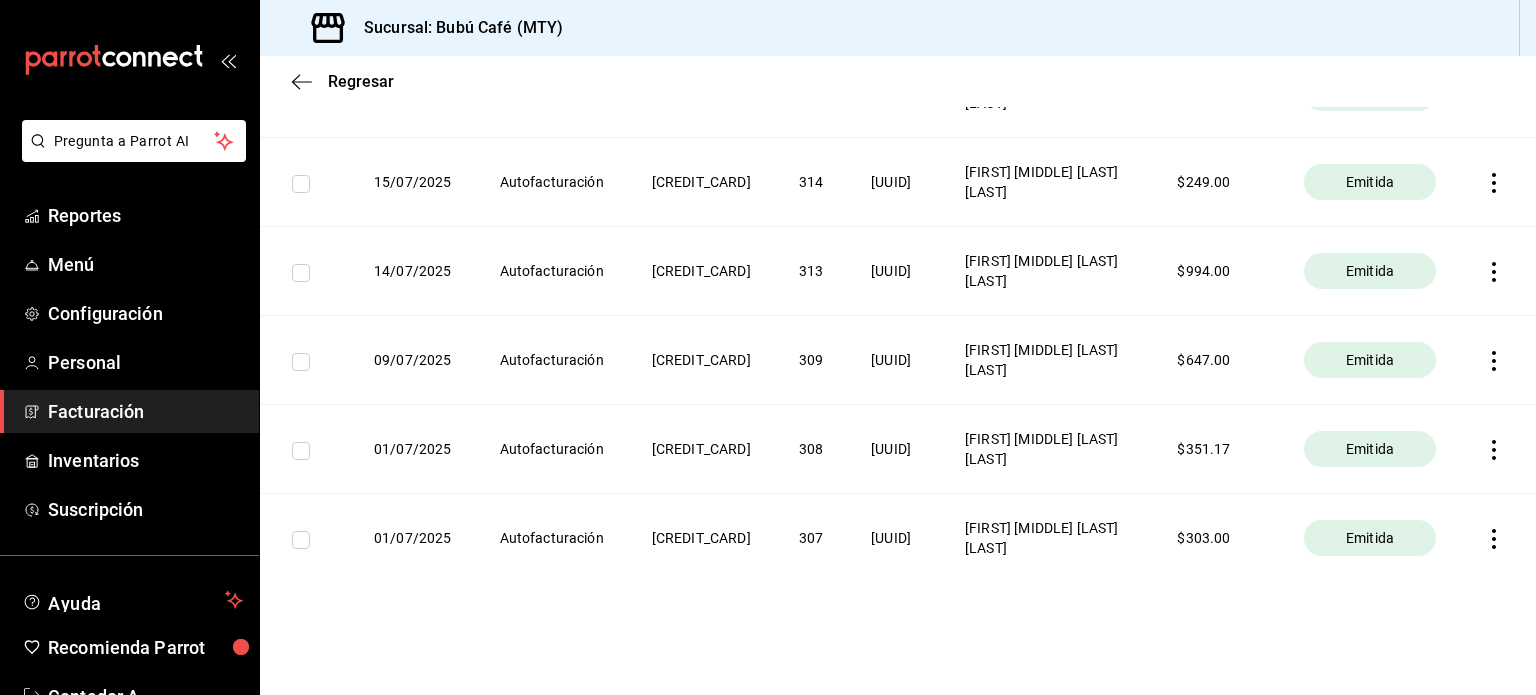 scroll, scrollTop: 1547, scrollLeft: 0, axis: vertical 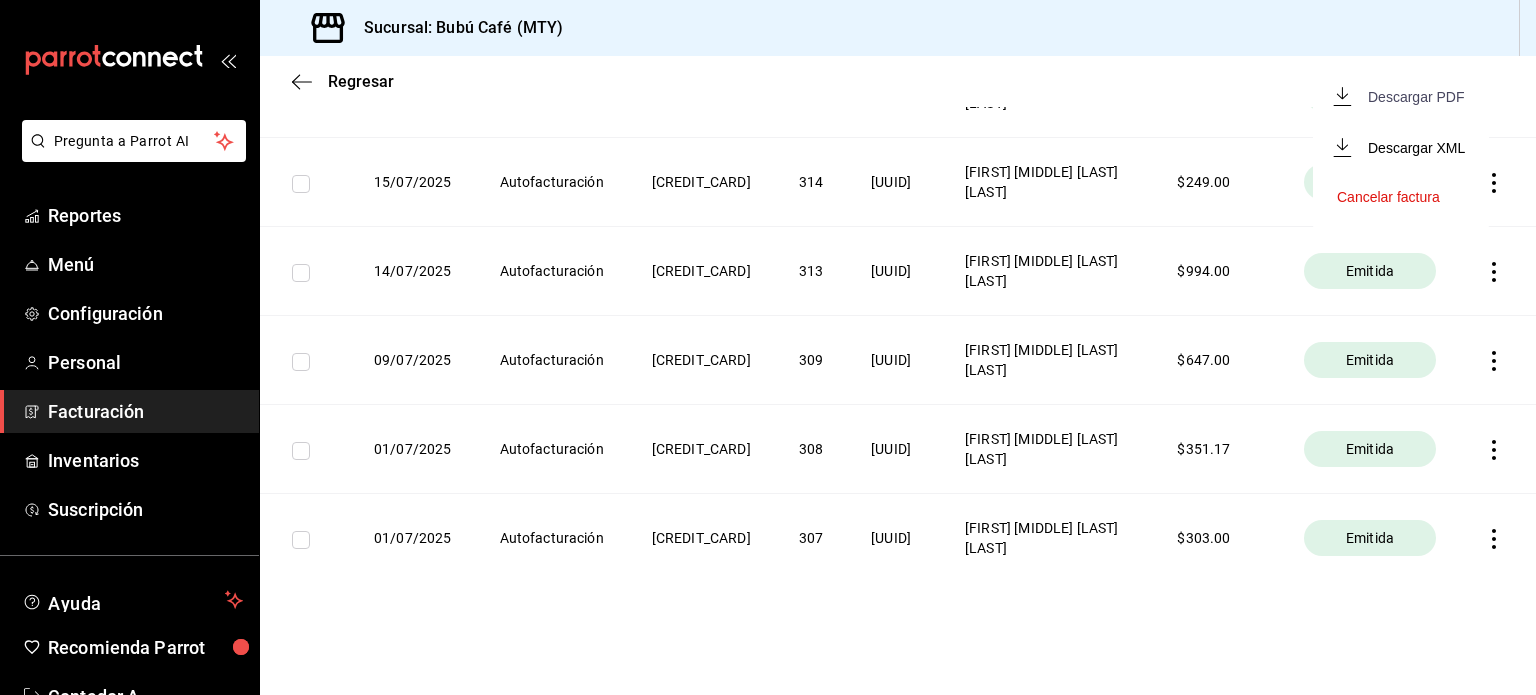 click on "Descargar PDF" at bounding box center [1416, 97] 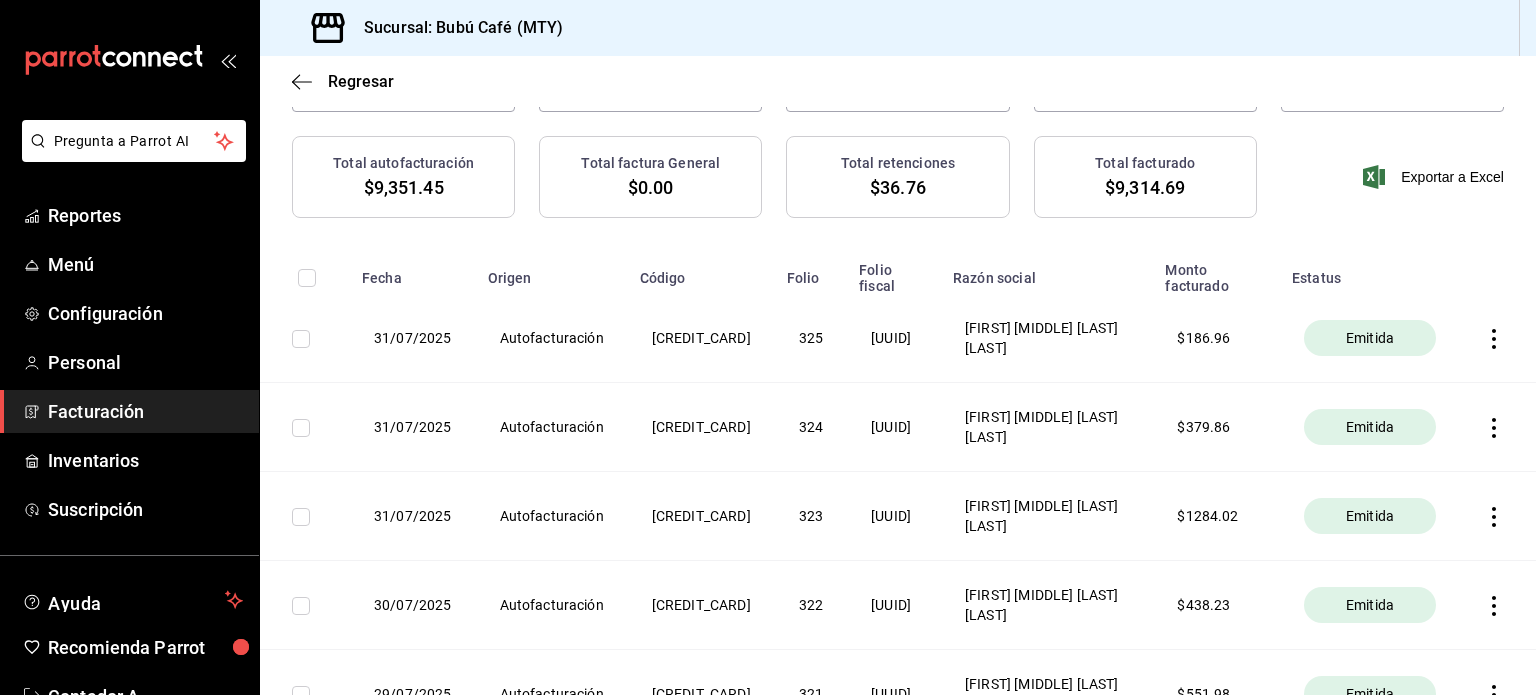 scroll, scrollTop: 0, scrollLeft: 0, axis: both 